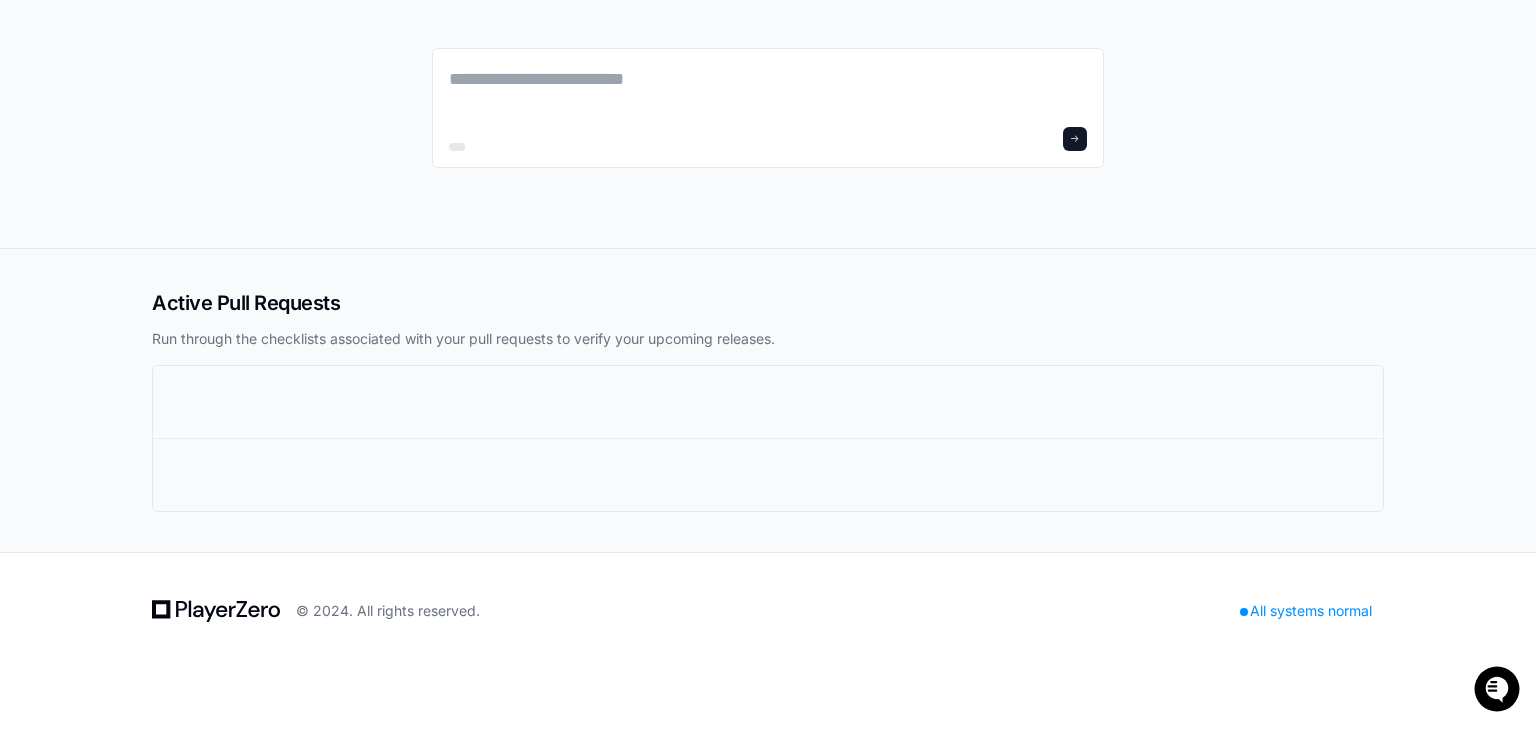 scroll, scrollTop: 0, scrollLeft: 0, axis: both 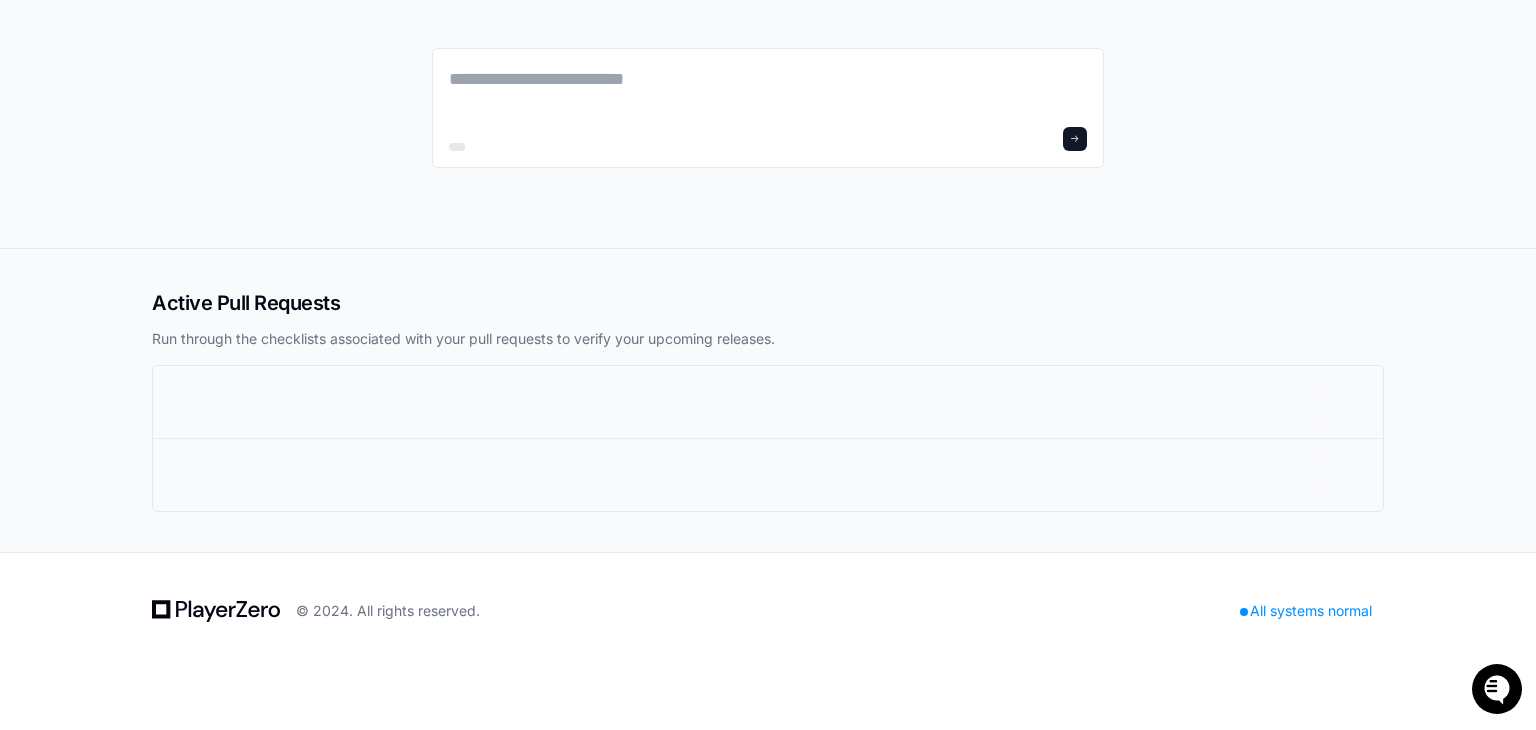 click 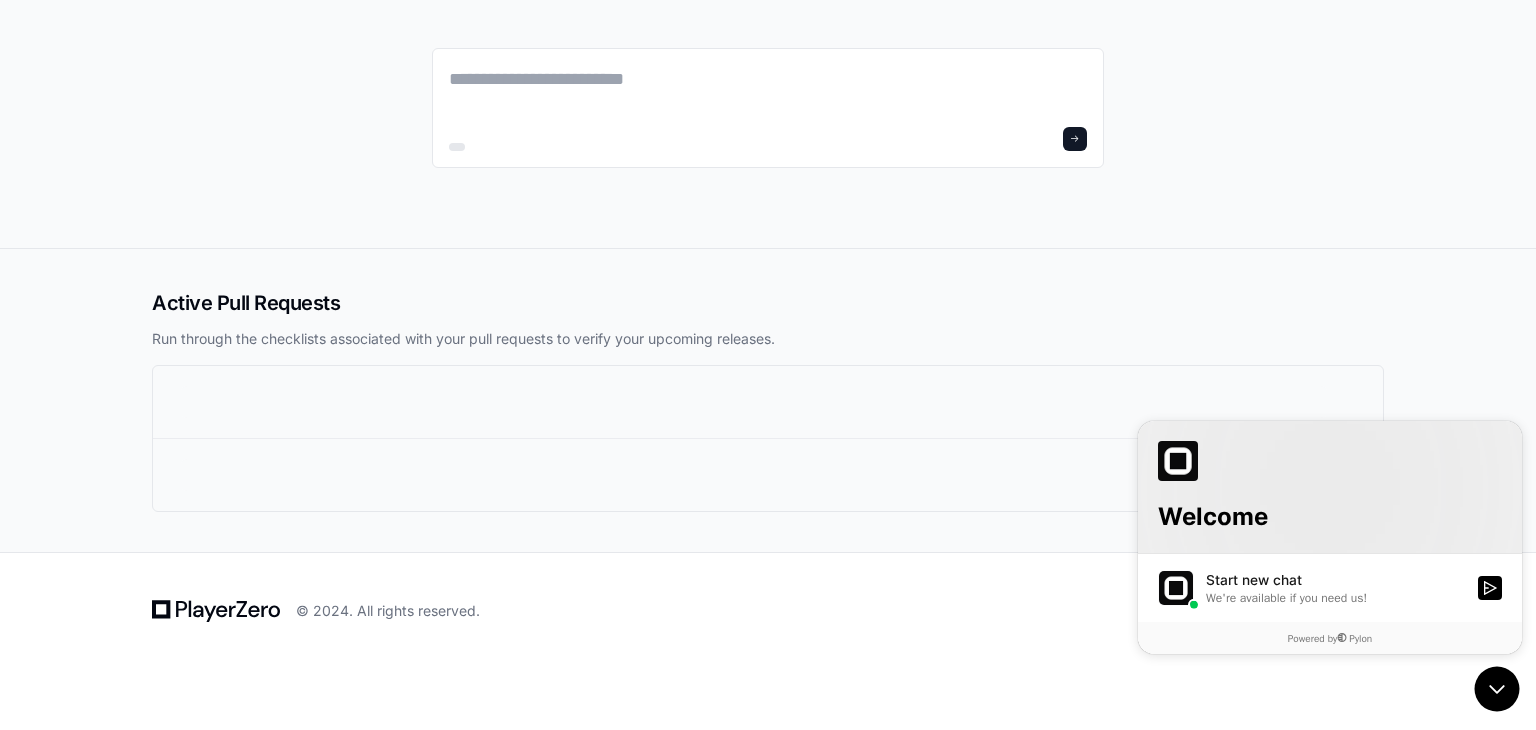 click 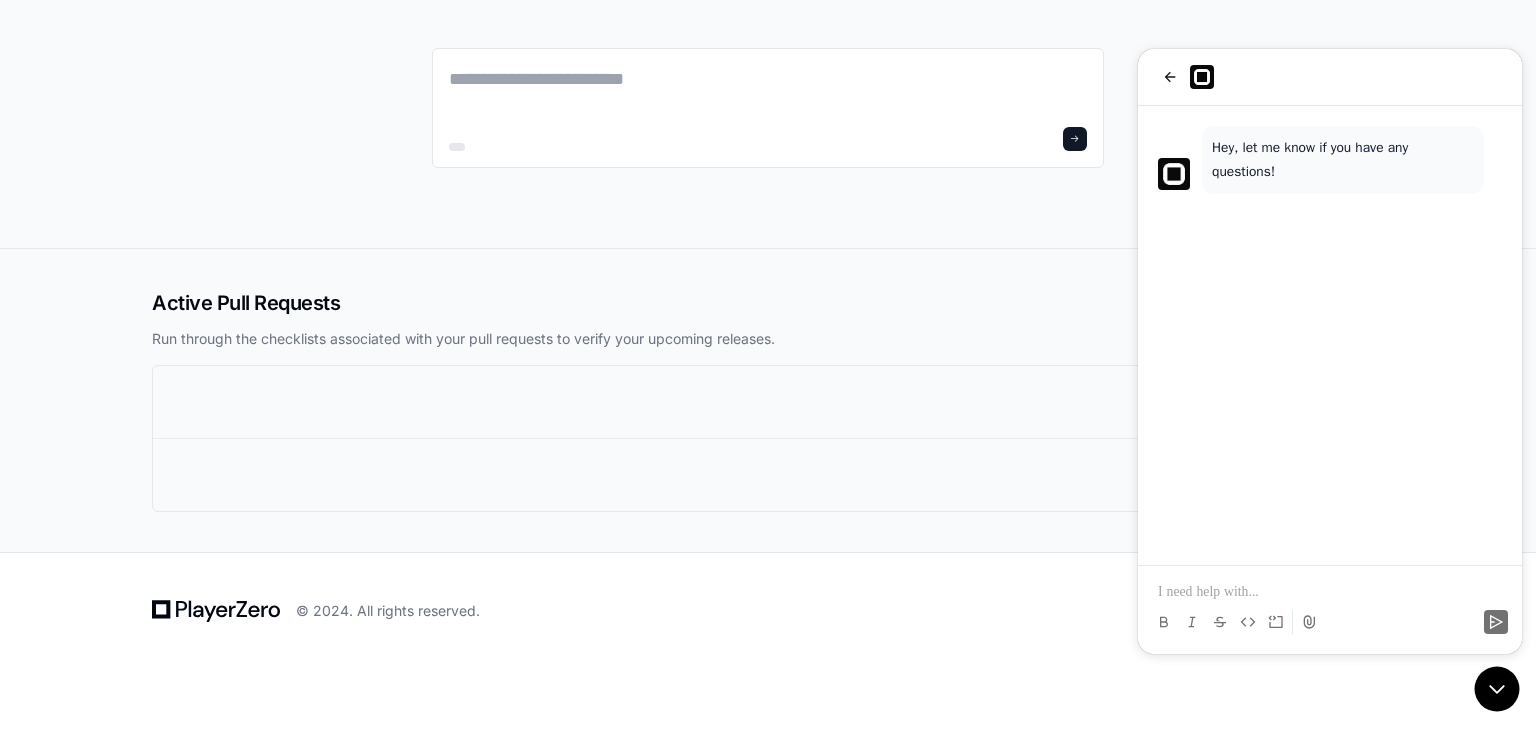 click at bounding box center (1330, 592) 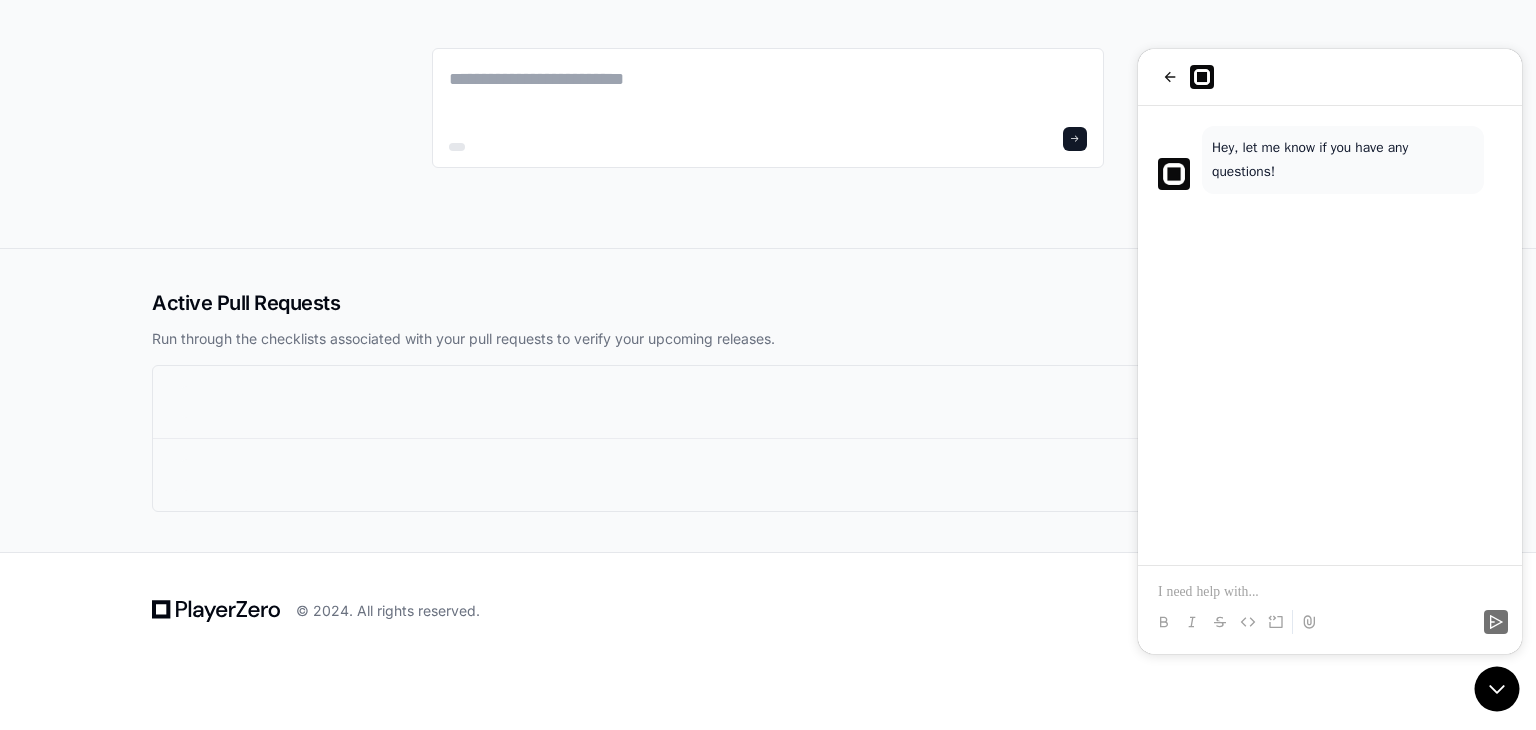 click on "© 2024. All rights reserved.   All systems normal" 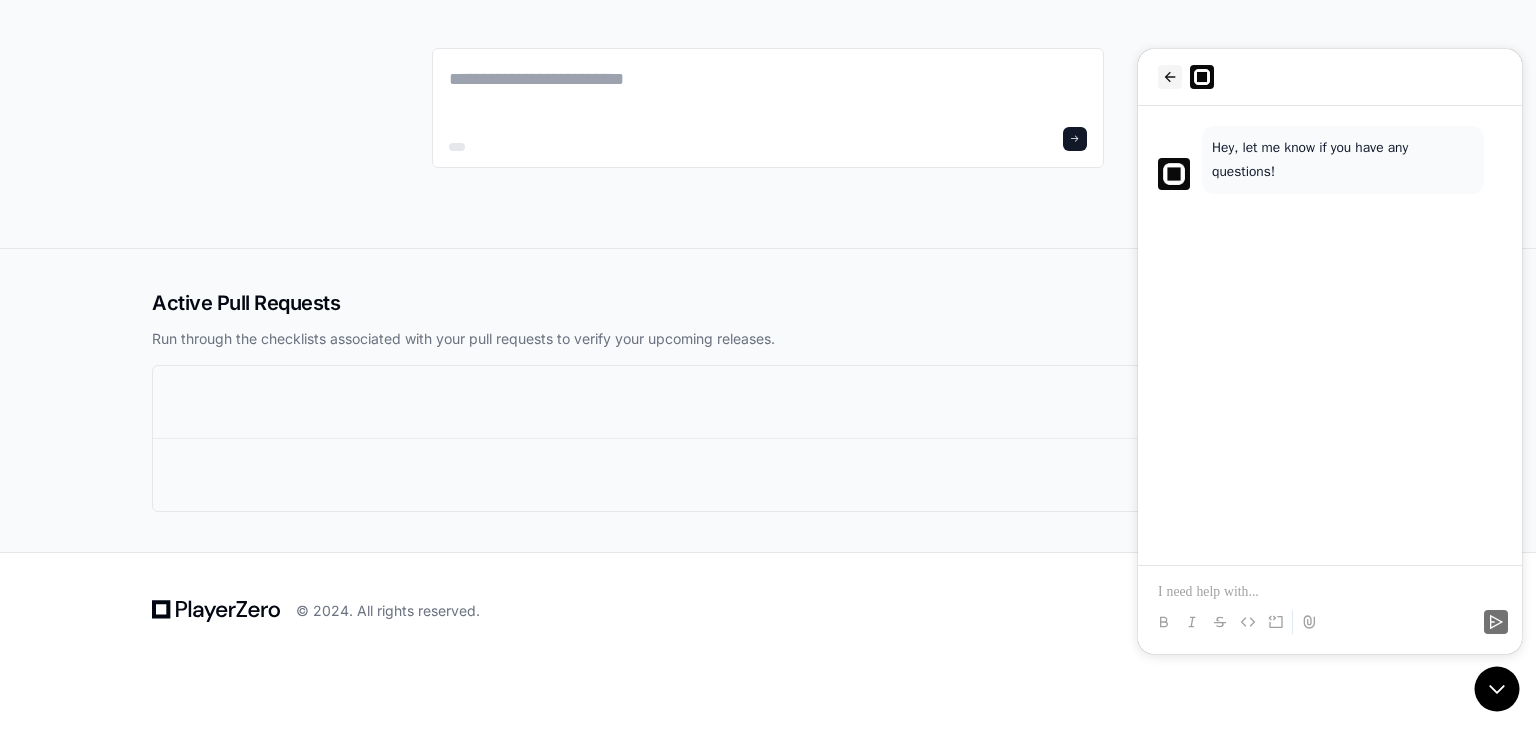 click 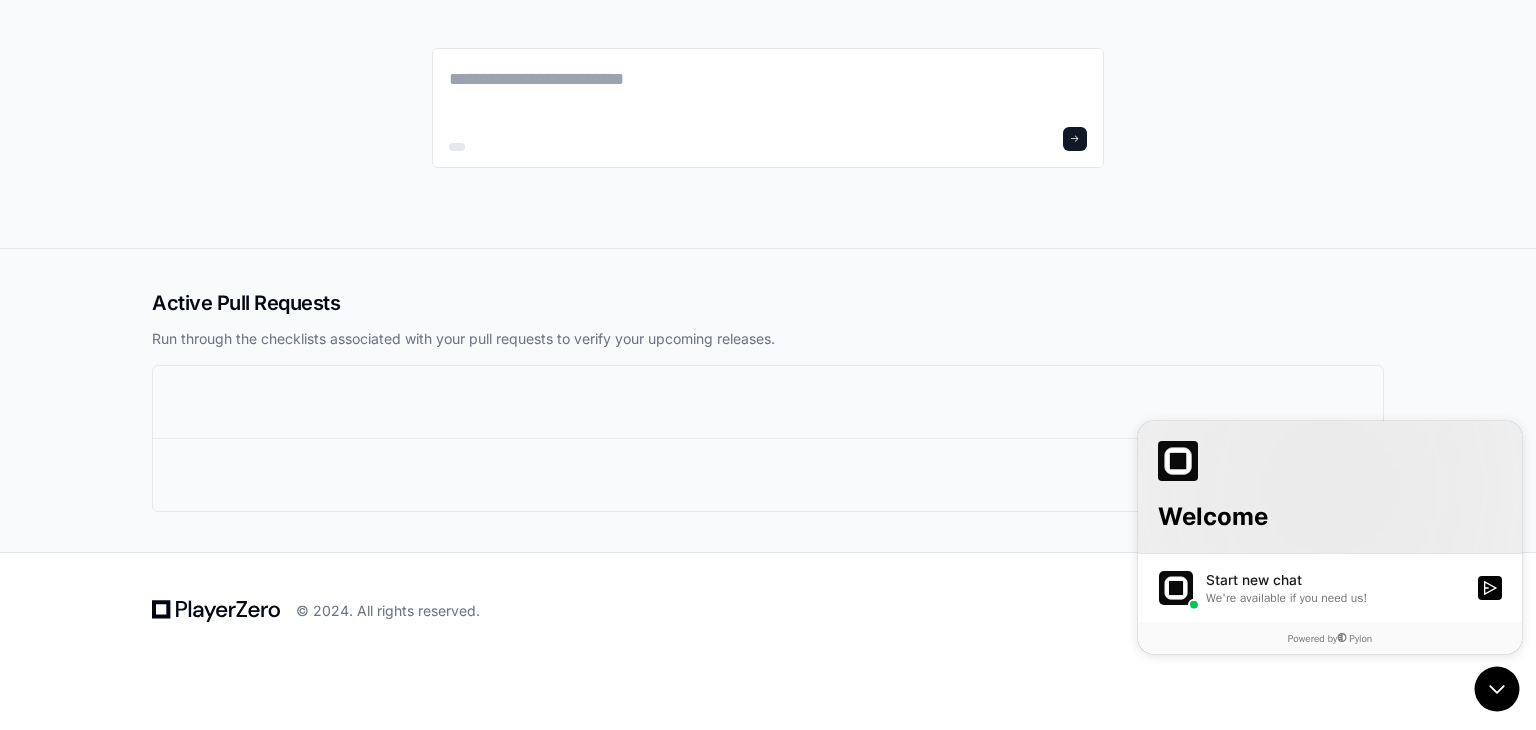 click 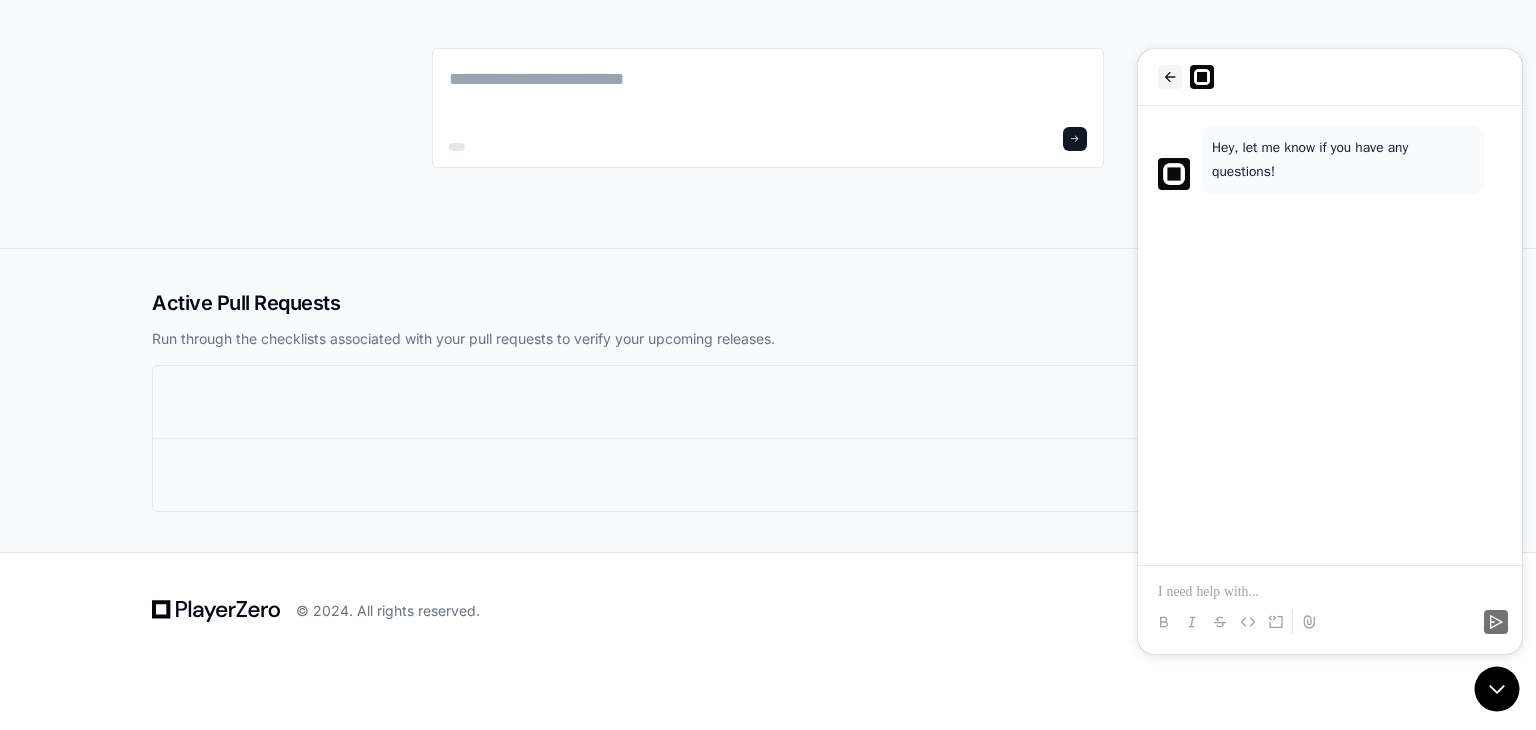 click 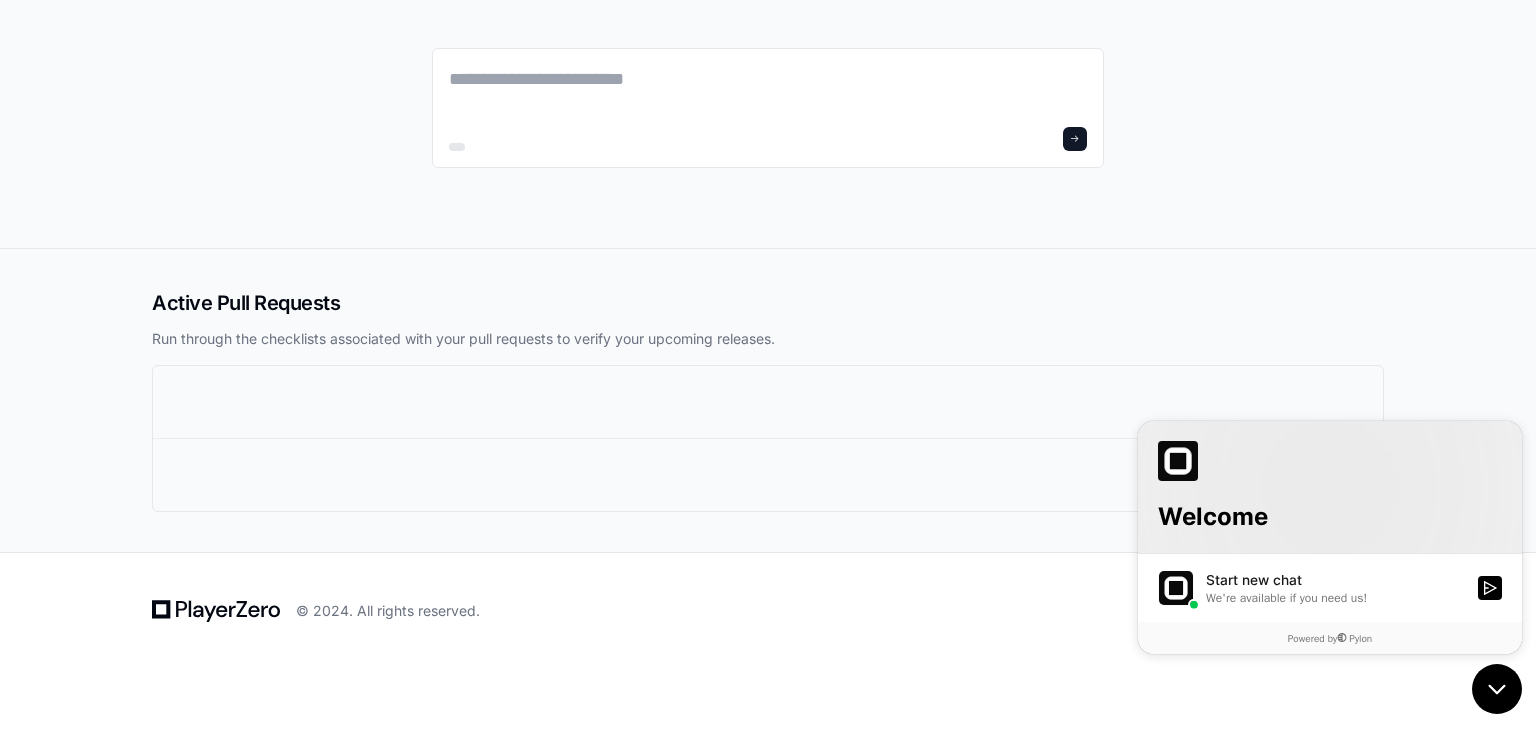 click 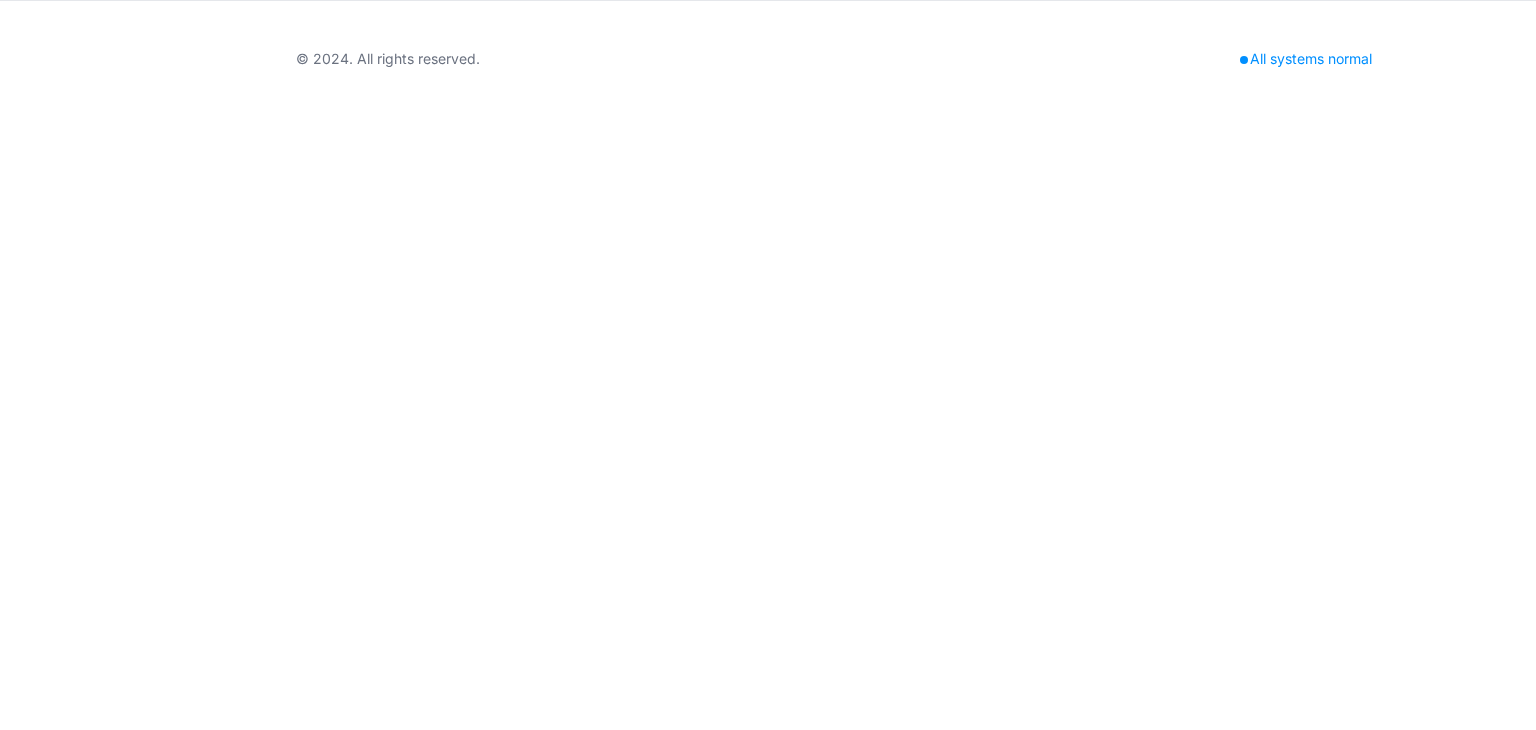 scroll, scrollTop: 0, scrollLeft: 0, axis: both 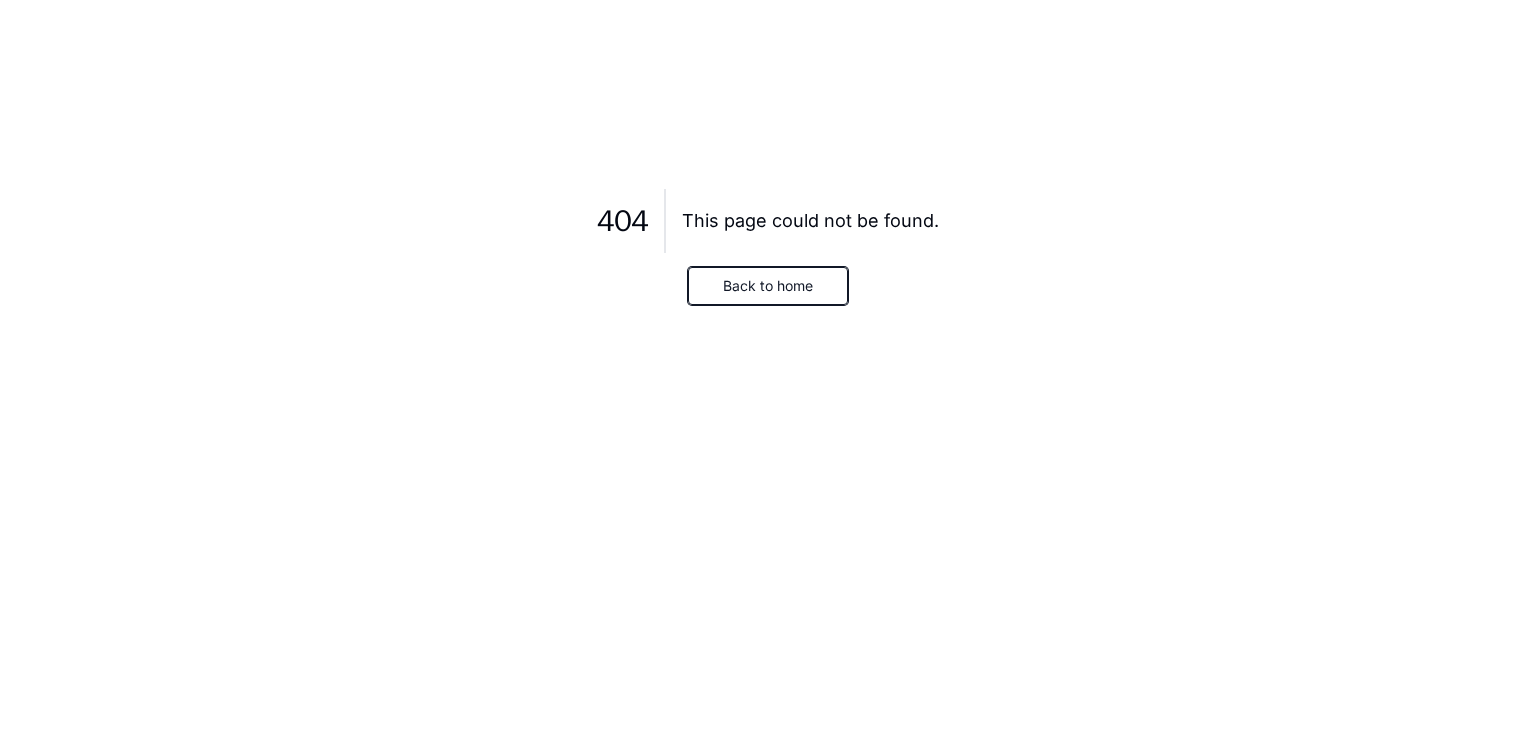 click on "Back to home" at bounding box center (768, 286) 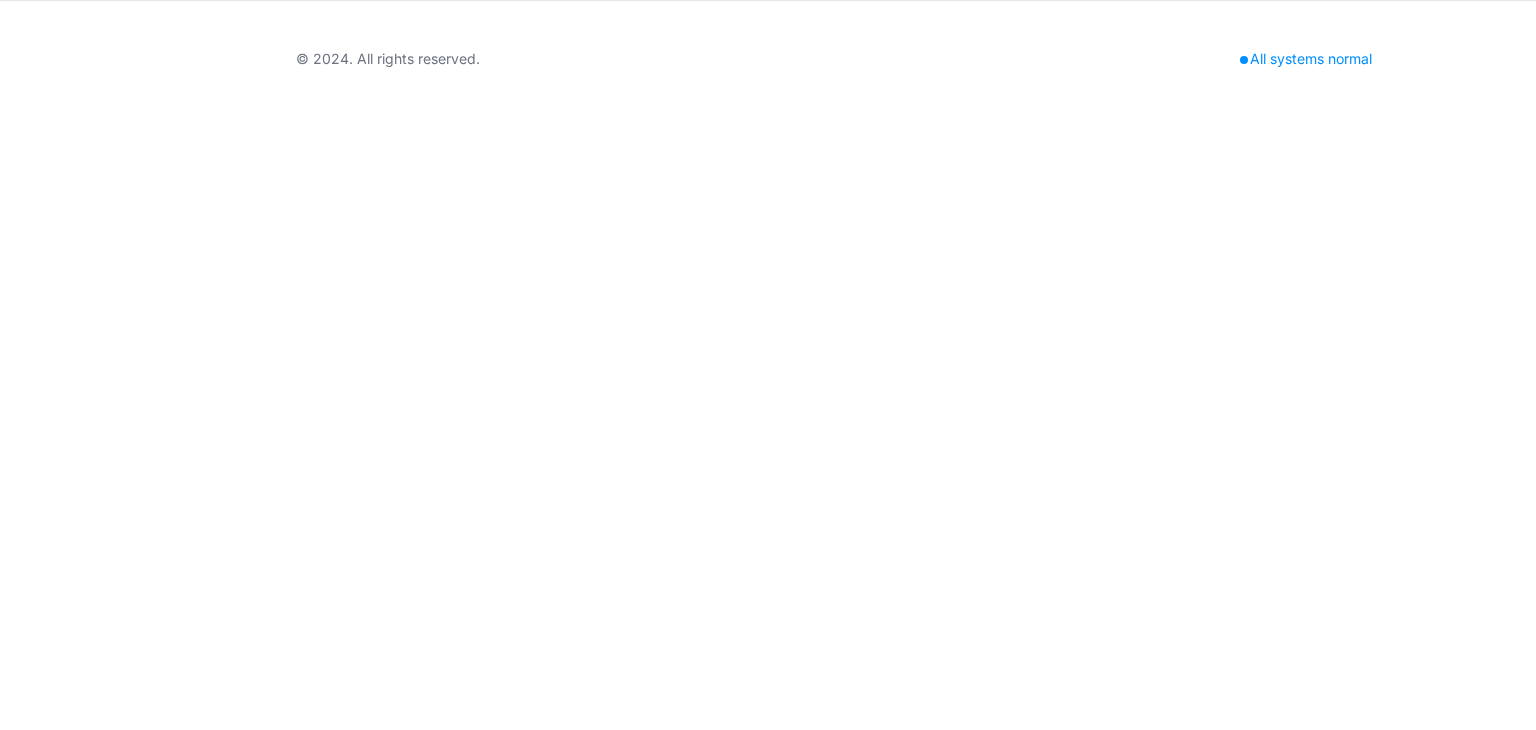 scroll, scrollTop: 0, scrollLeft: 0, axis: both 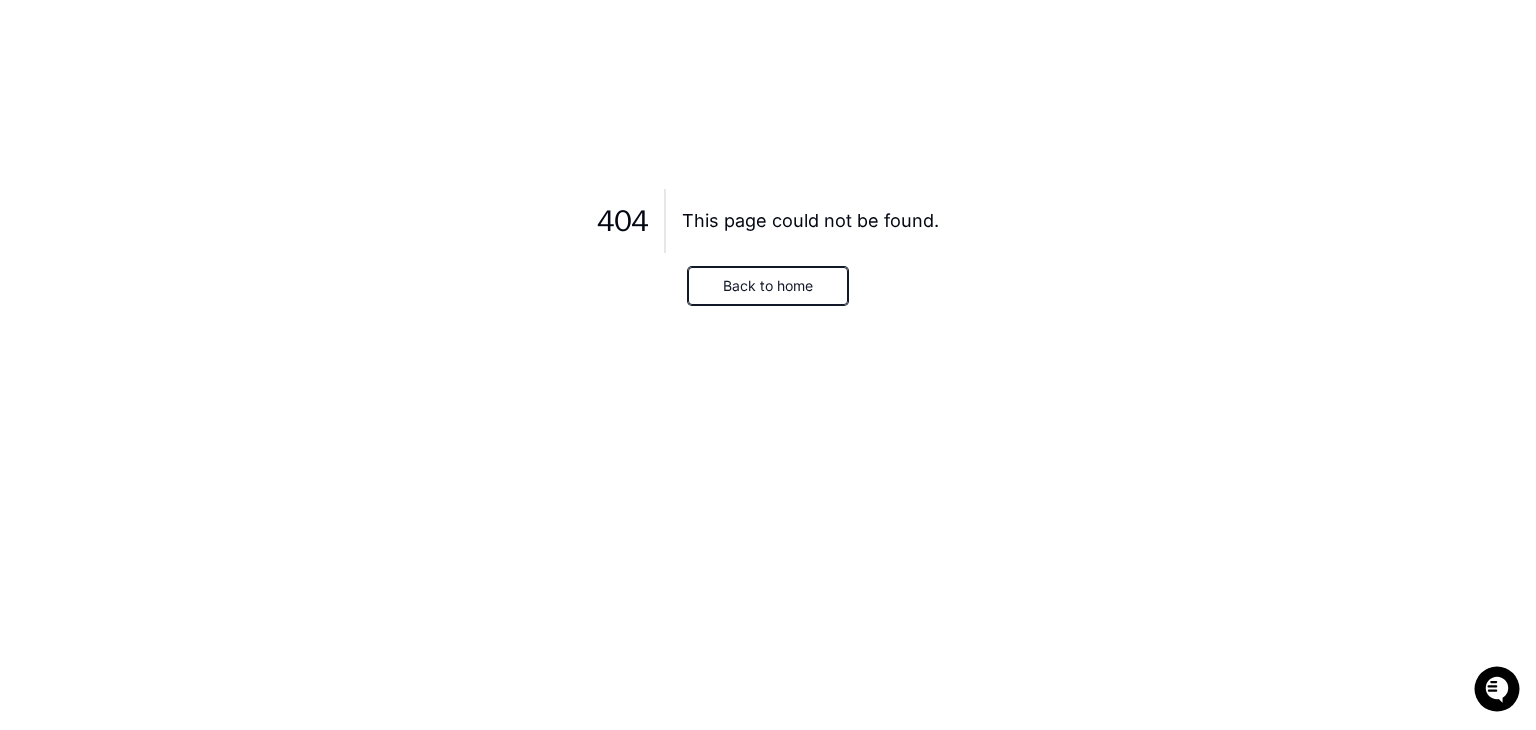 click on "Back to home" at bounding box center (768, 286) 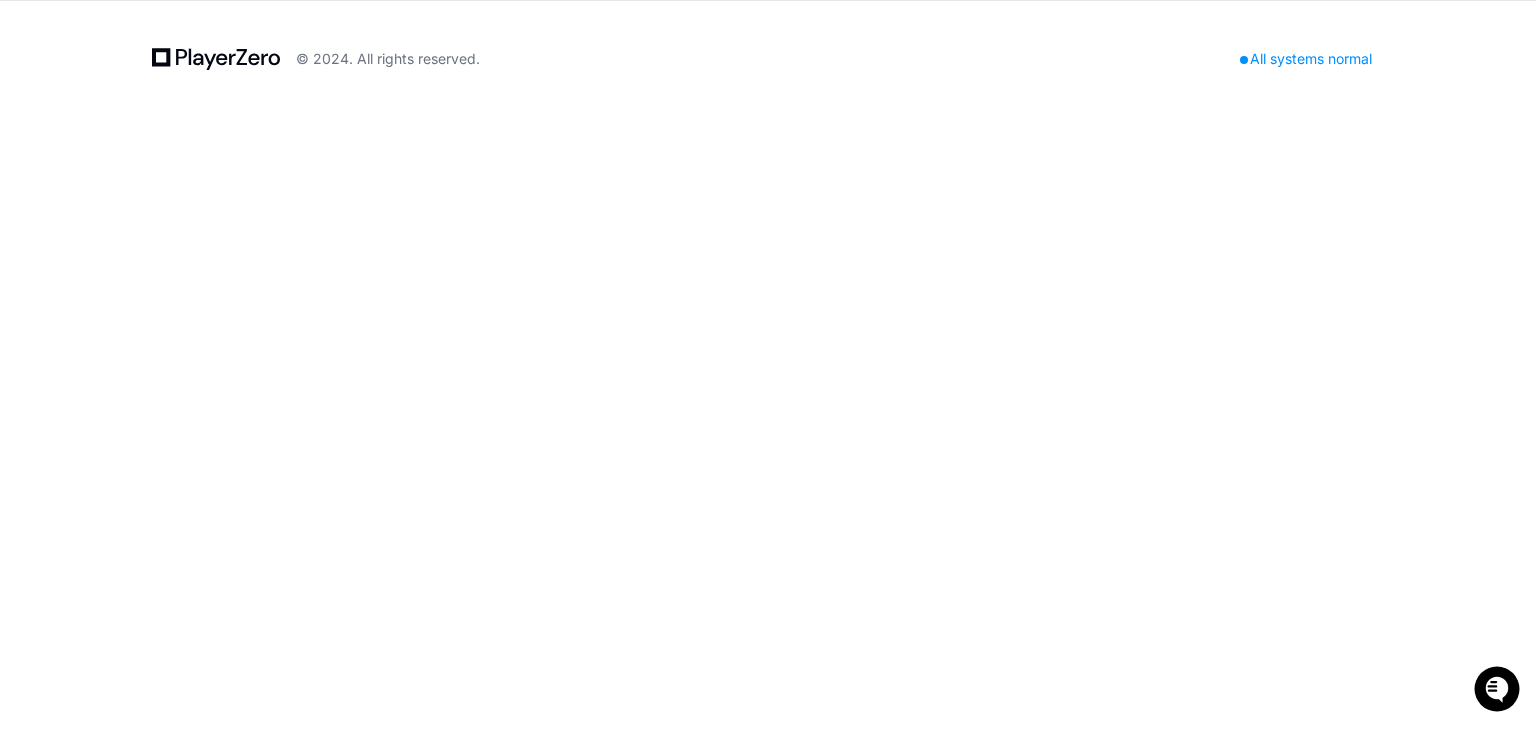 click 